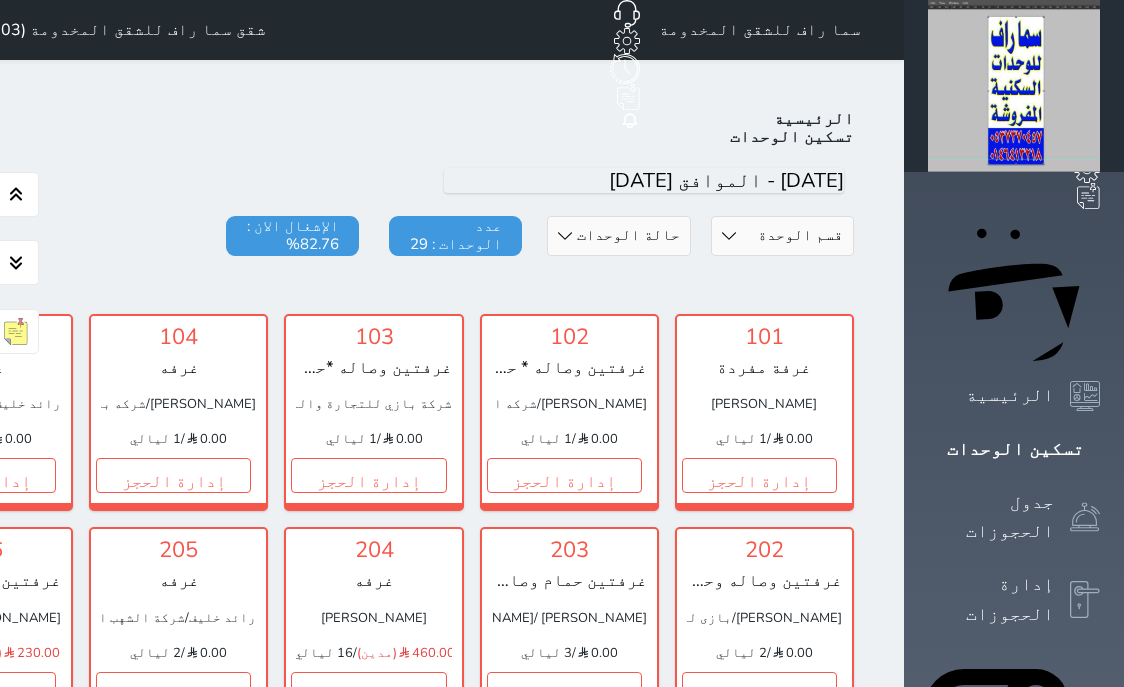 drag, startPoint x: 0, startPoint y: 0, endPoint x: 123, endPoint y: 468, distance: 483.8936 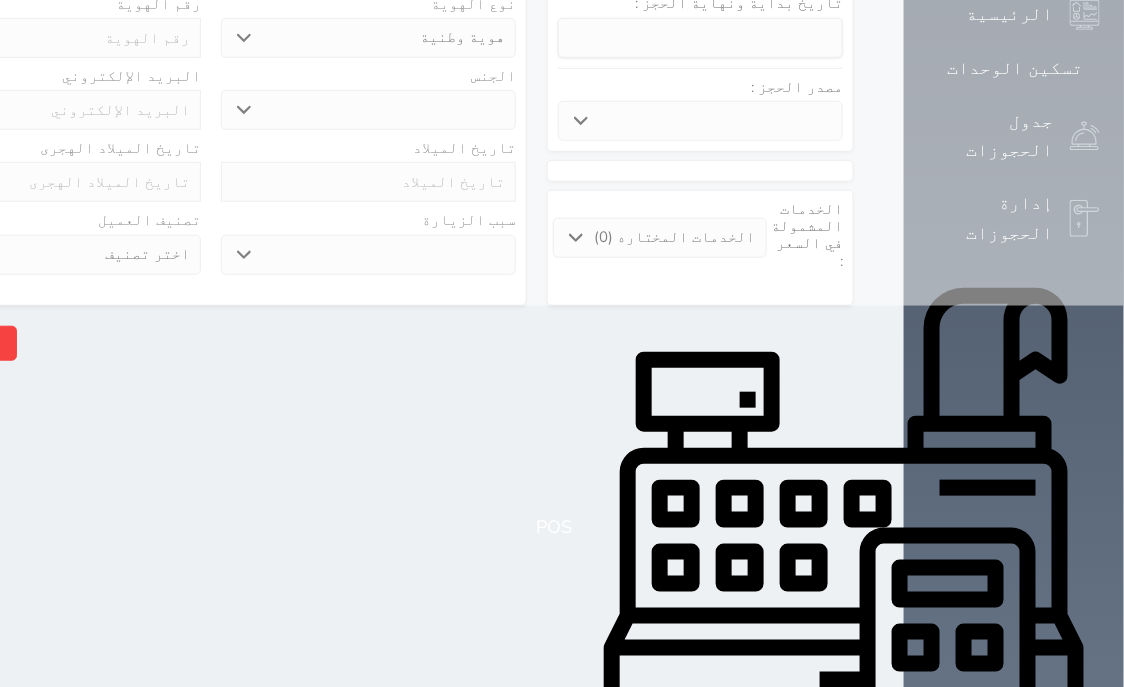 select 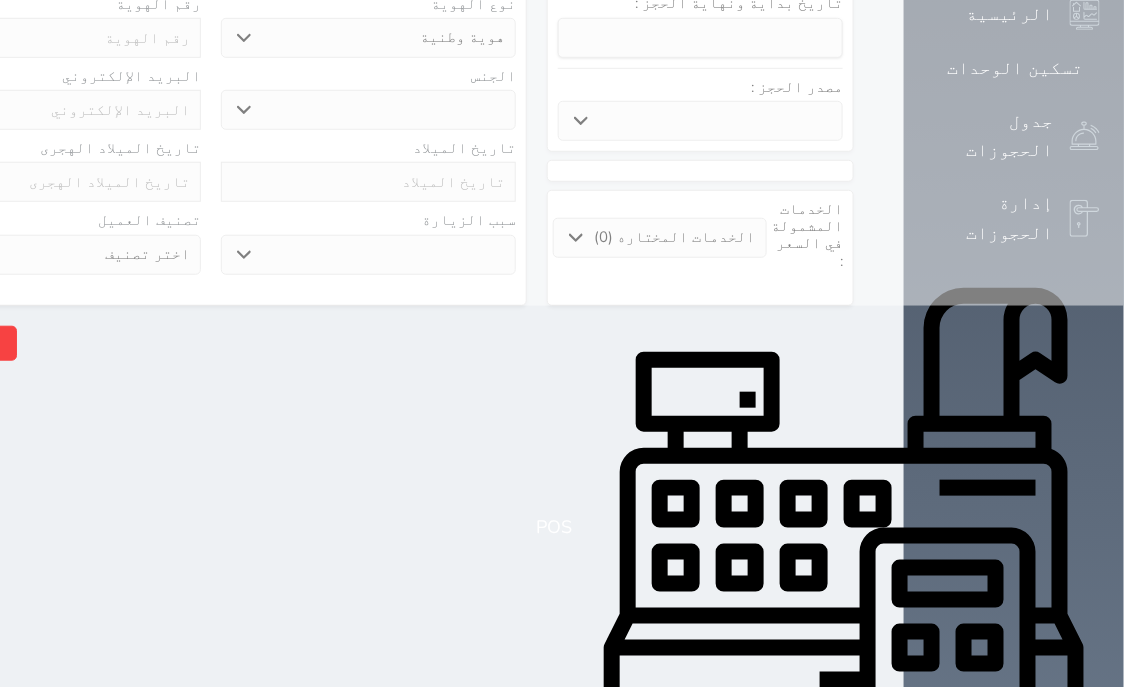 select on "3413" 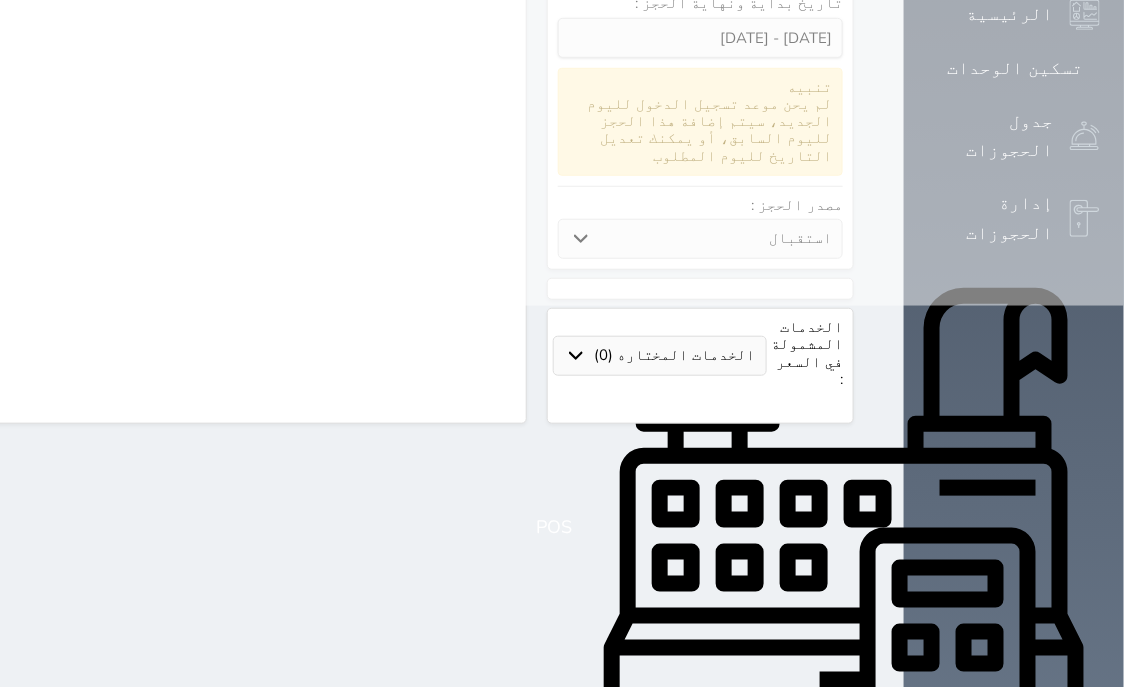 scroll, scrollTop: 381, scrollLeft: 0, axis: vertical 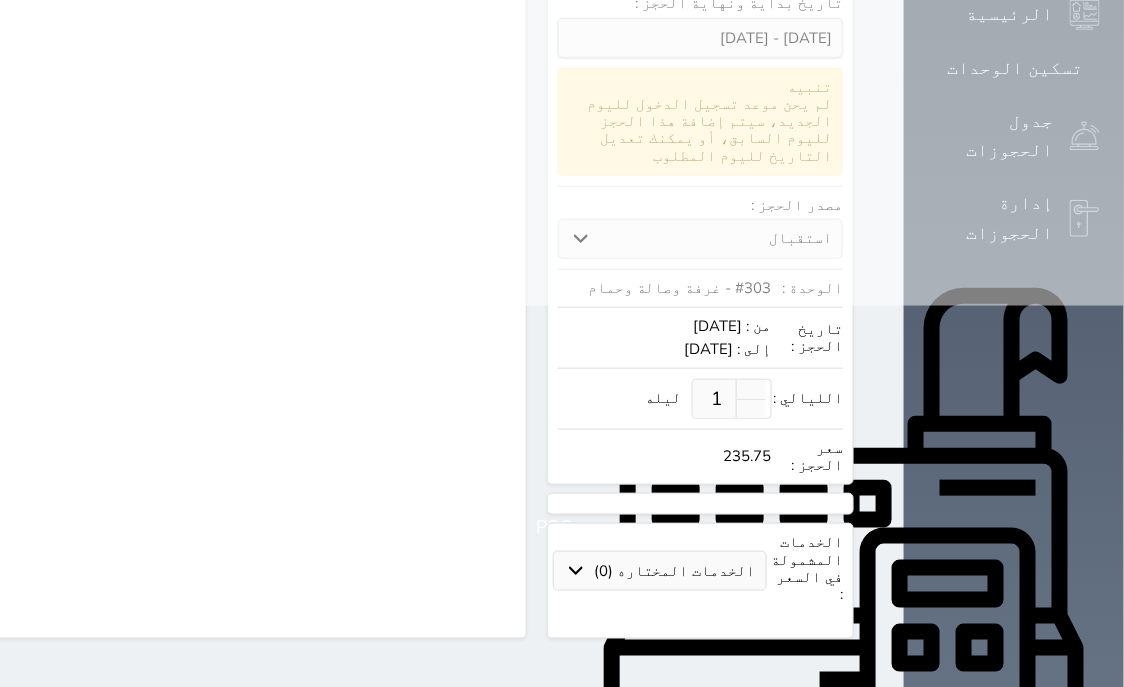 select 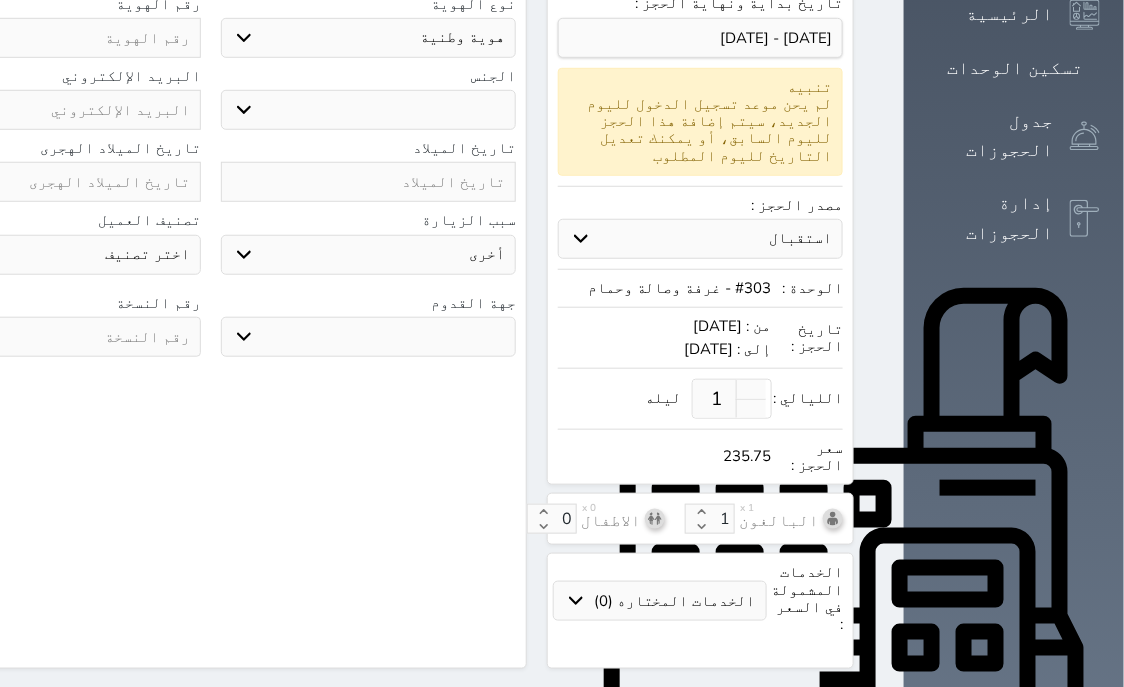select 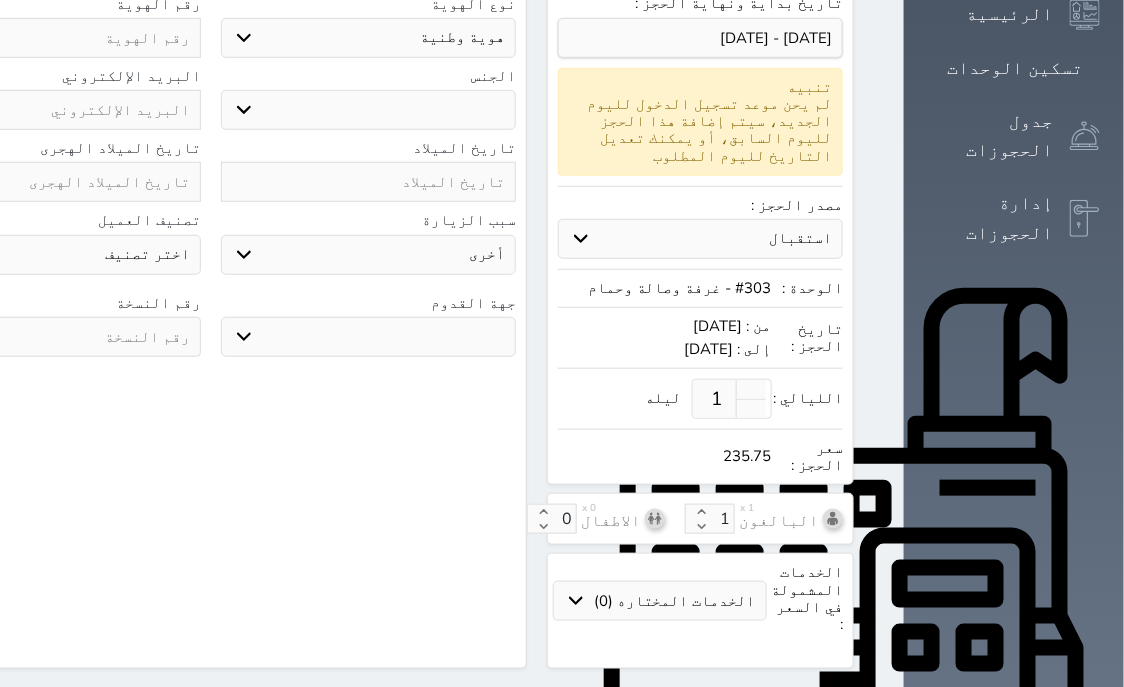select 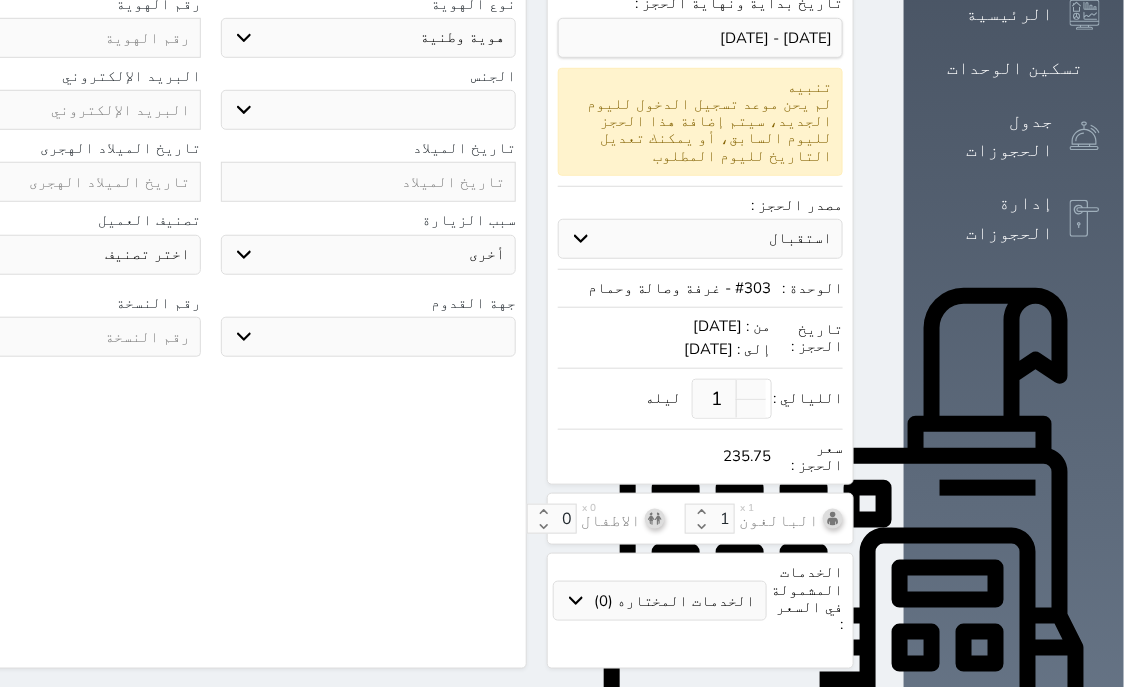 scroll, scrollTop: 0, scrollLeft: 0, axis: both 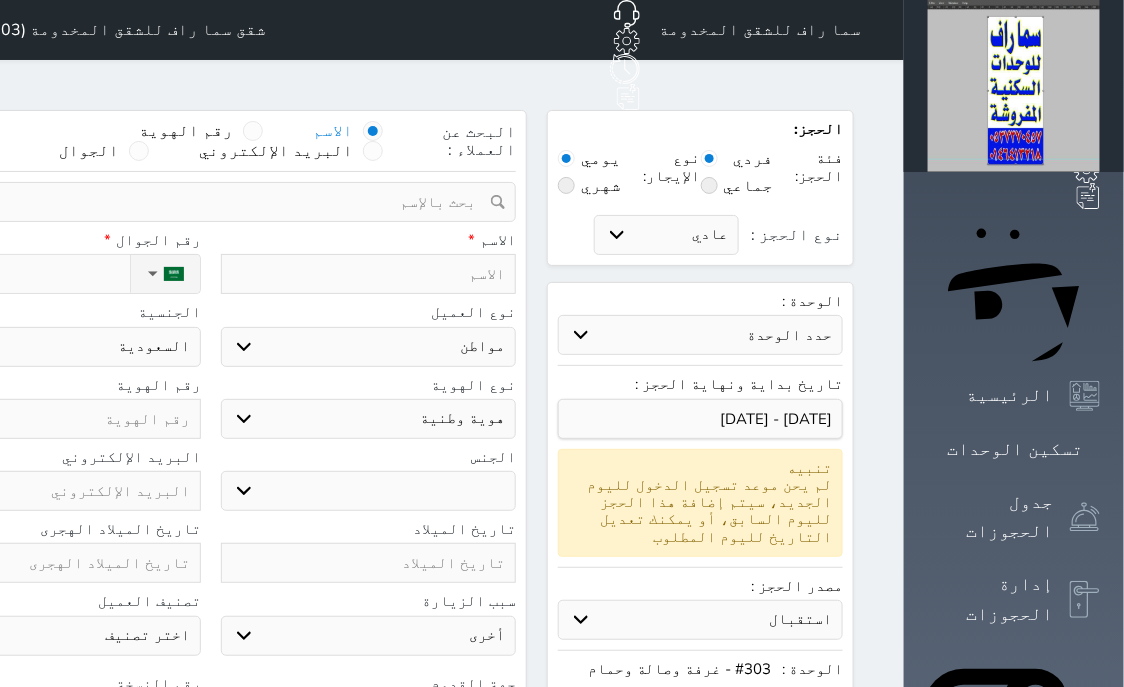 select 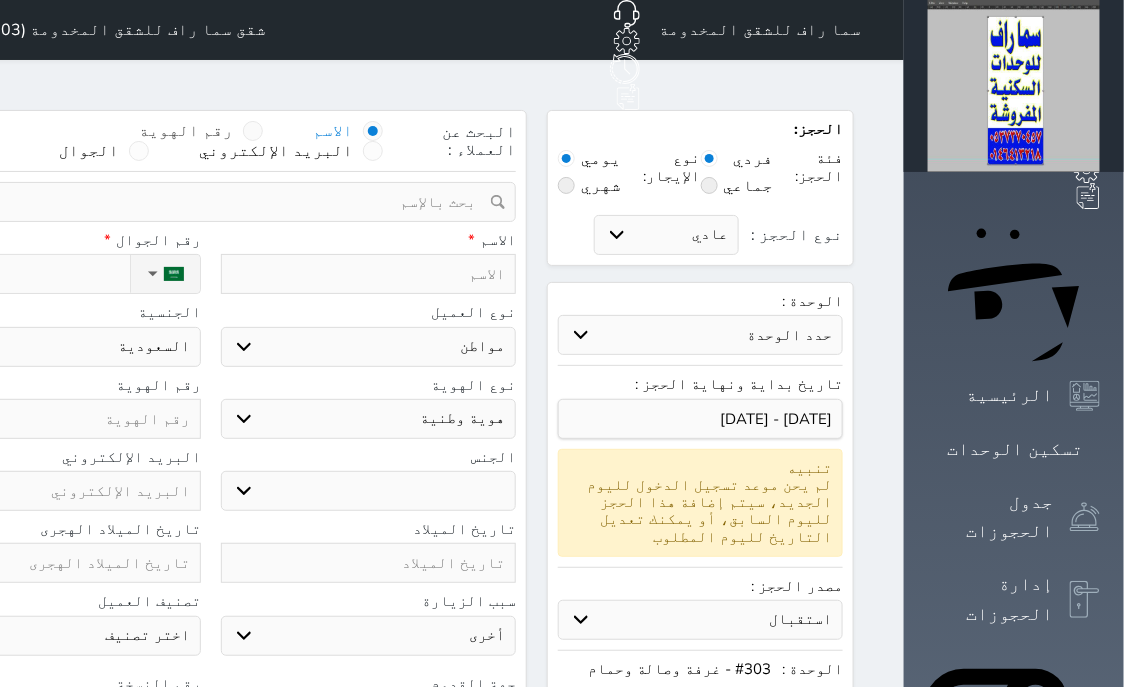click at bounding box center [253, 131] 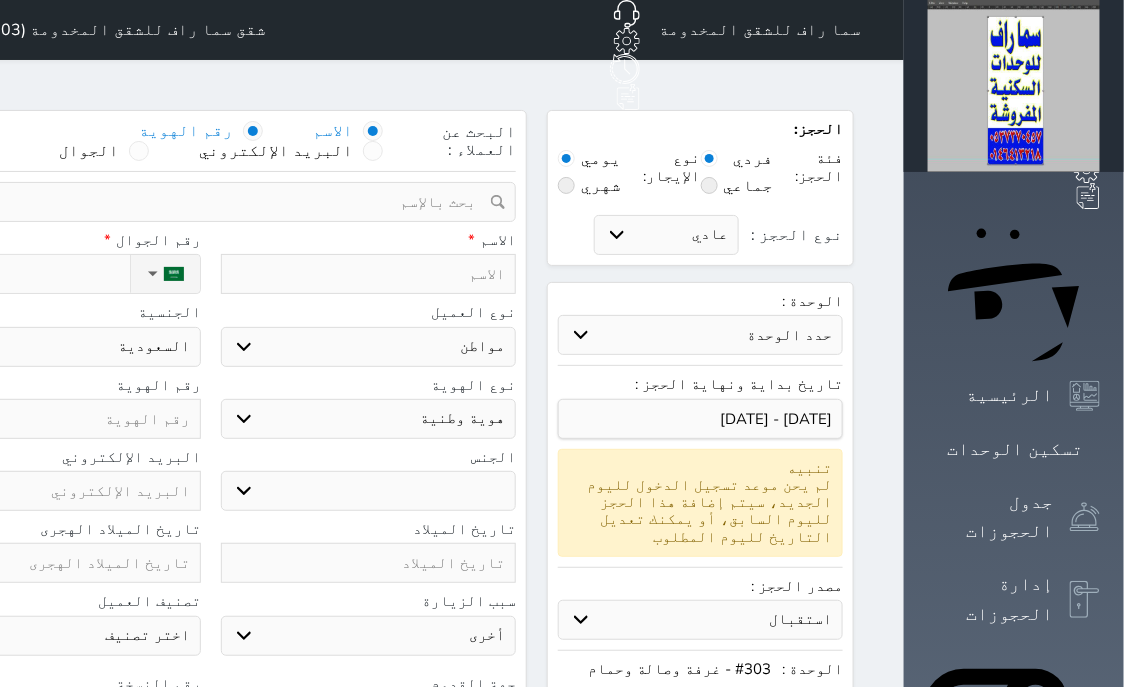 select 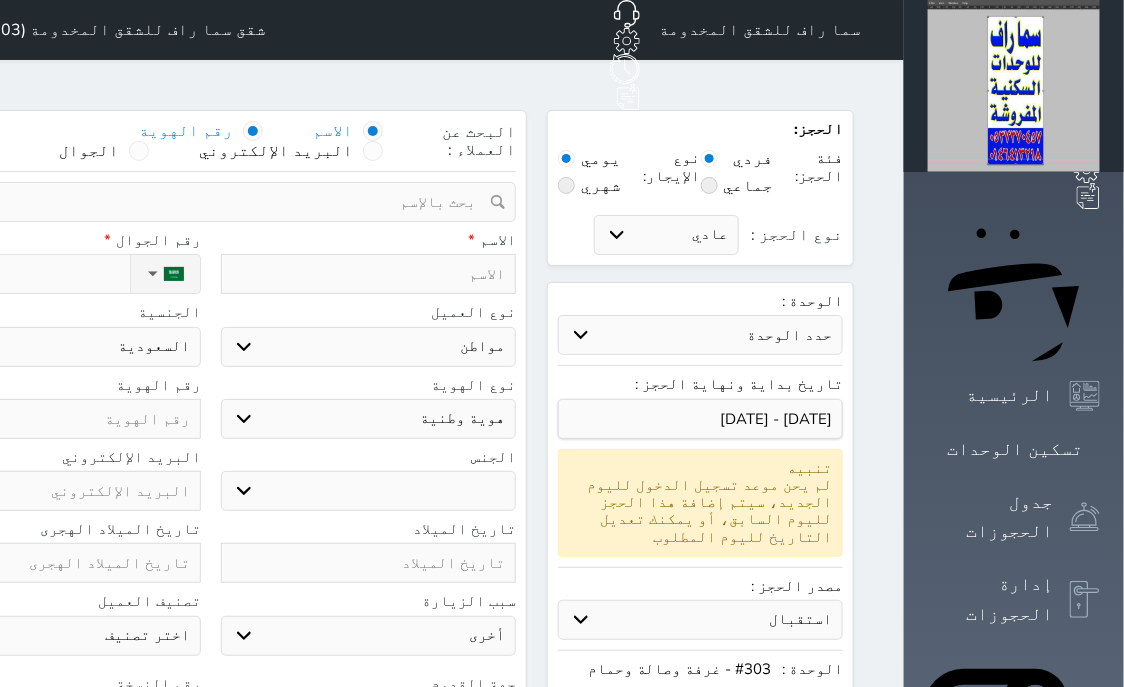 select 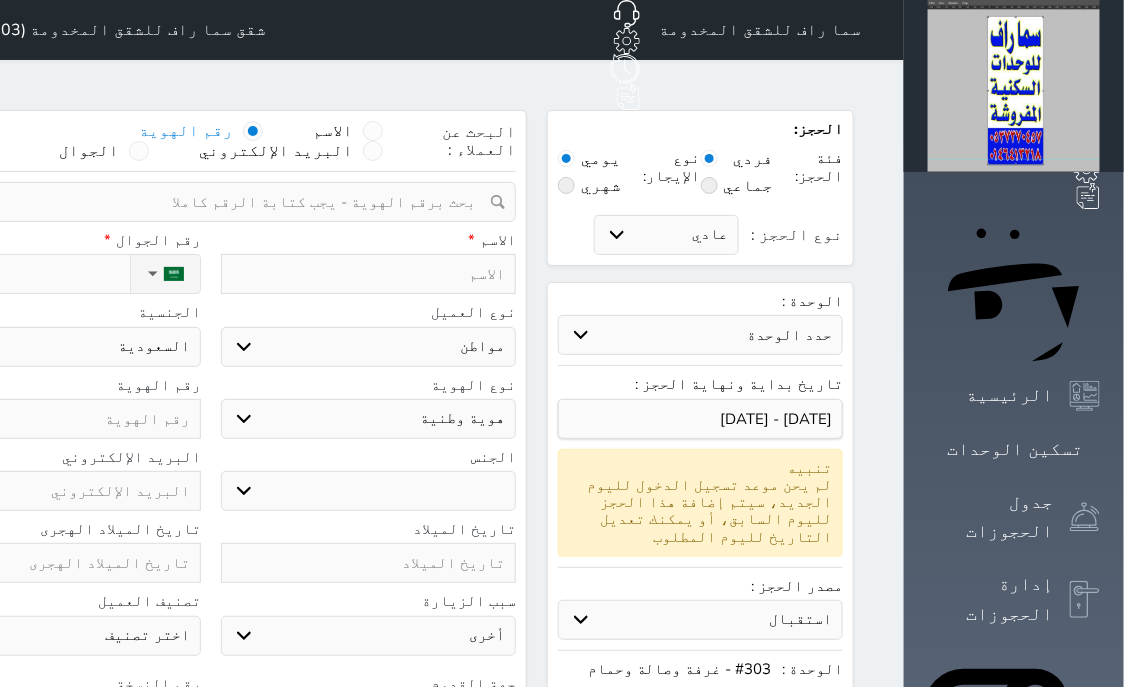 click at bounding box center (203, 202) 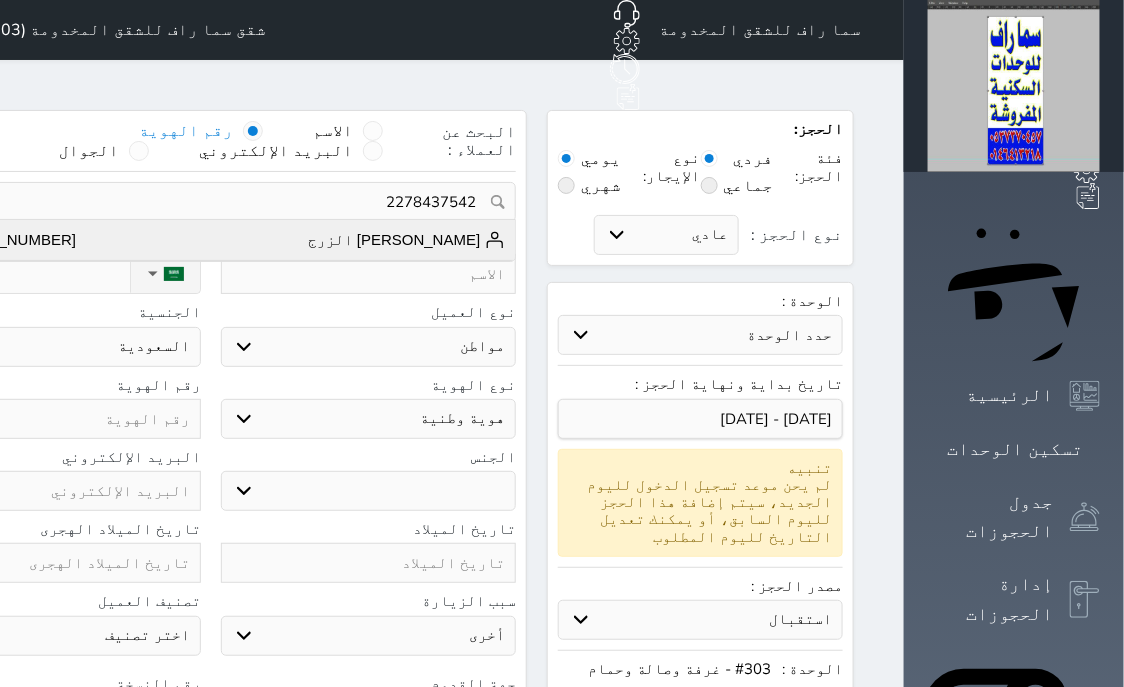 type on "2278437542" 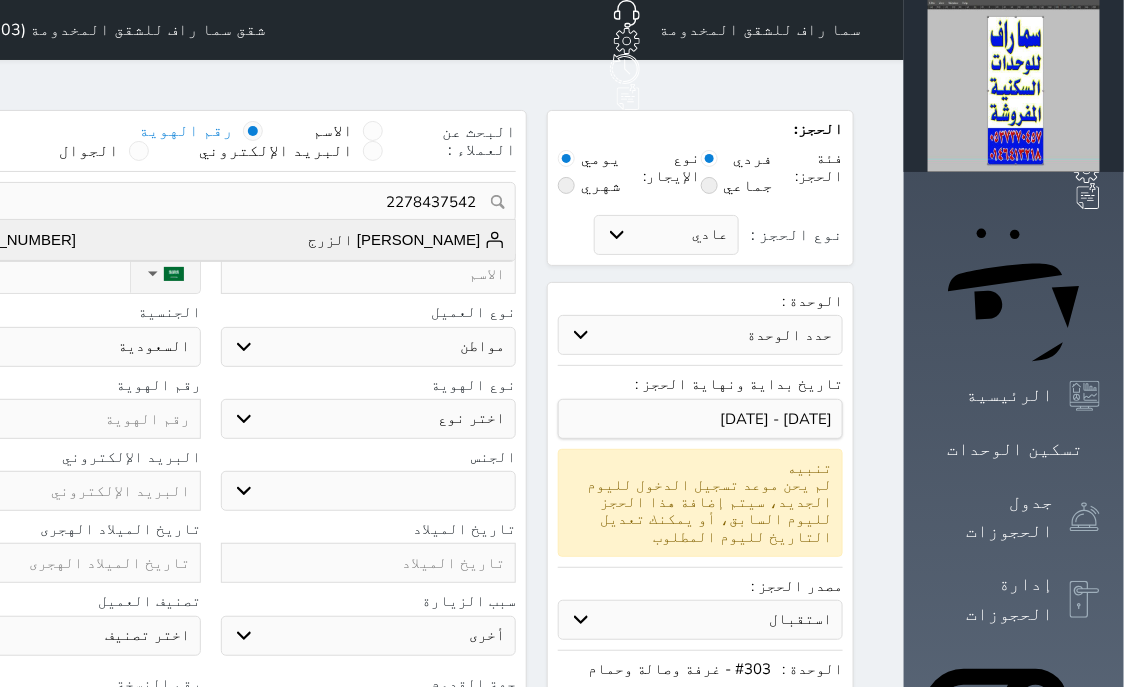 type on "[PERSON_NAME] الزرج  ||  [PHONE_NUMBER]" 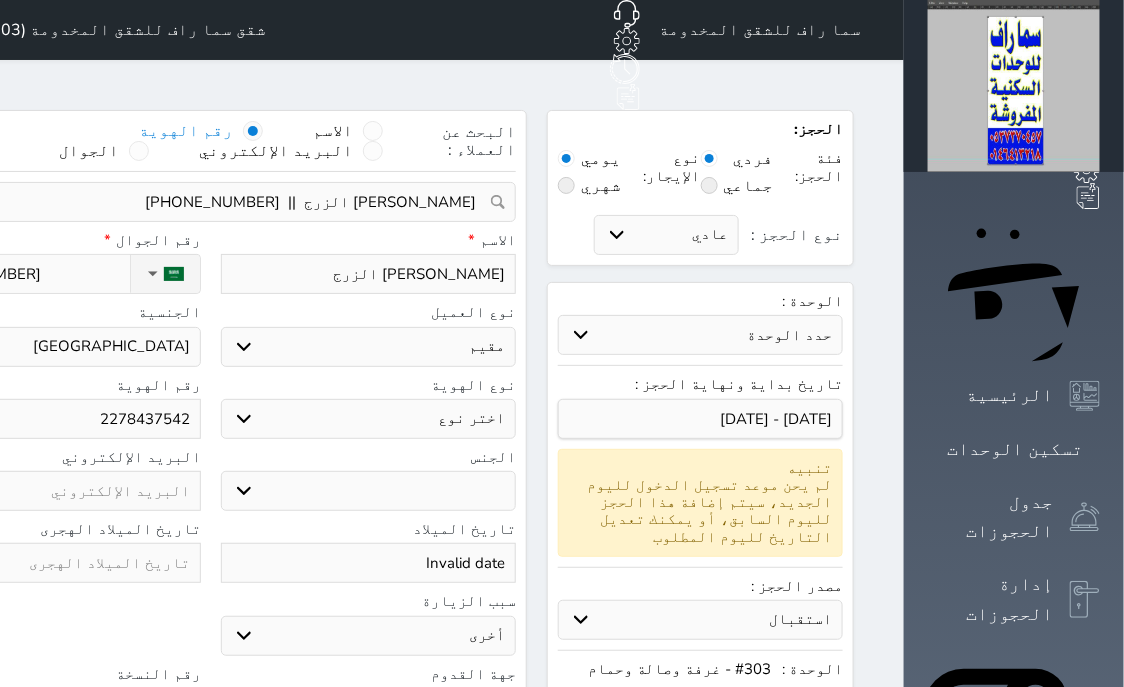 select 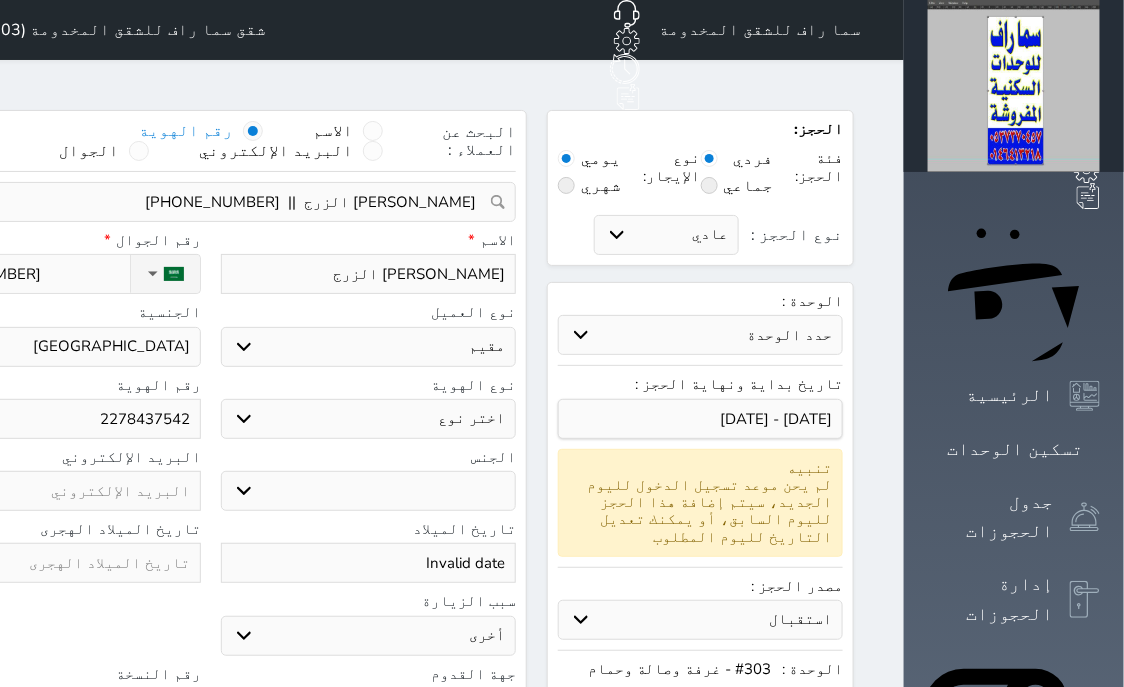 select 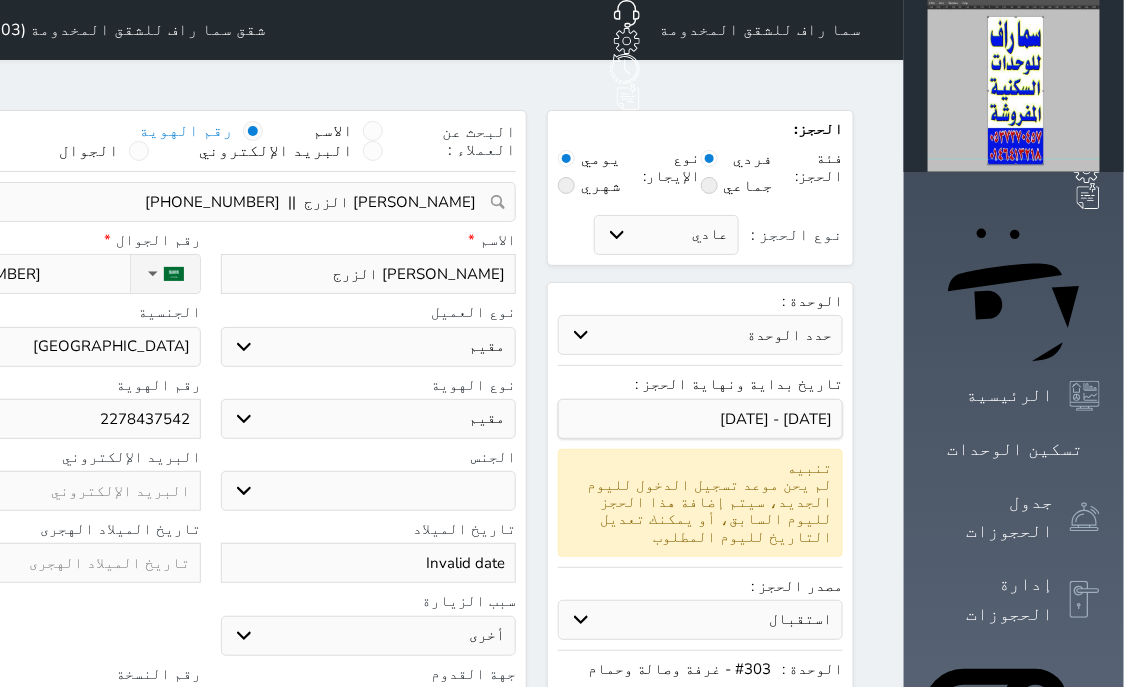 click on "مقيم" at bounding box center (0, 0) 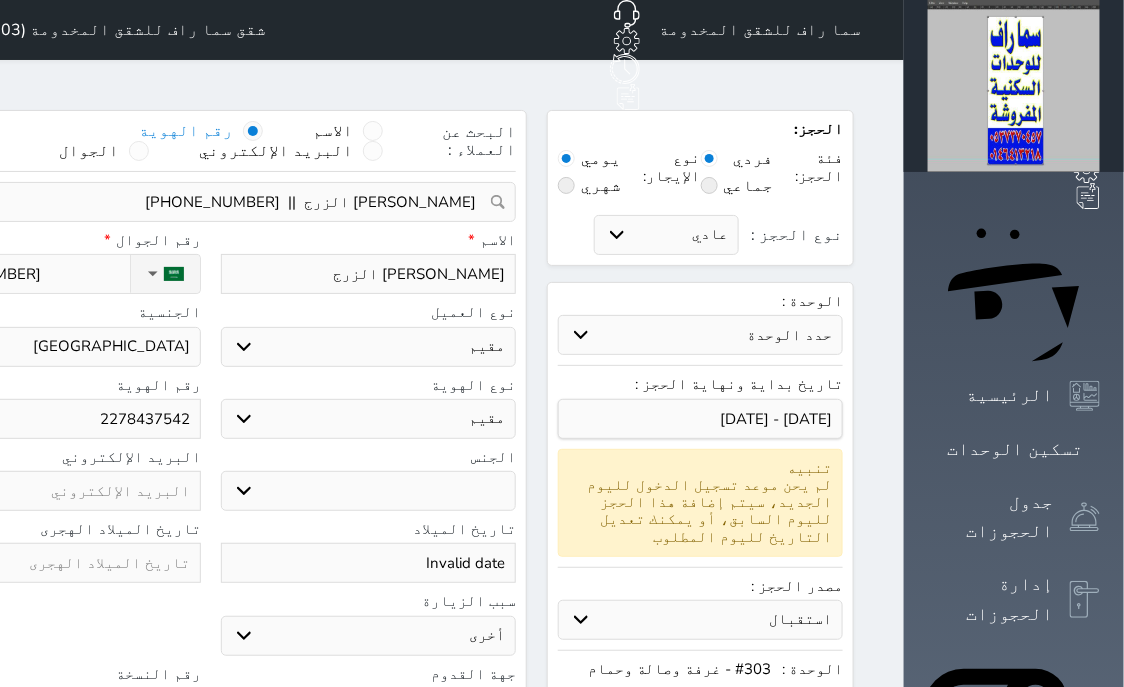 select 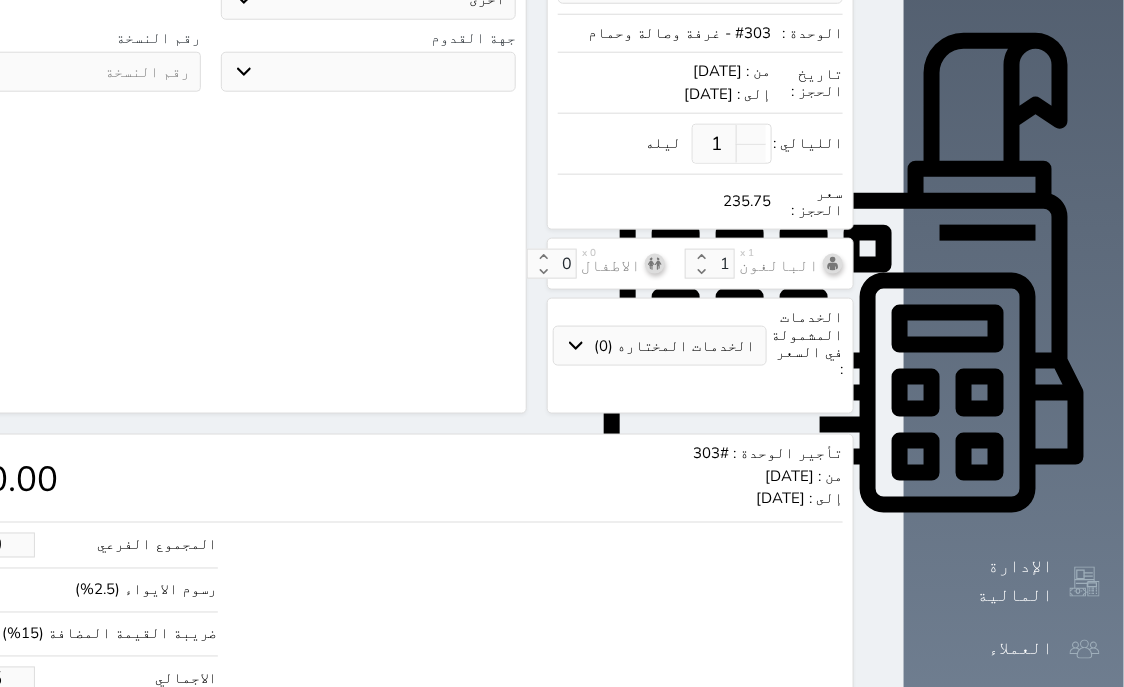 scroll, scrollTop: 665, scrollLeft: 0, axis: vertical 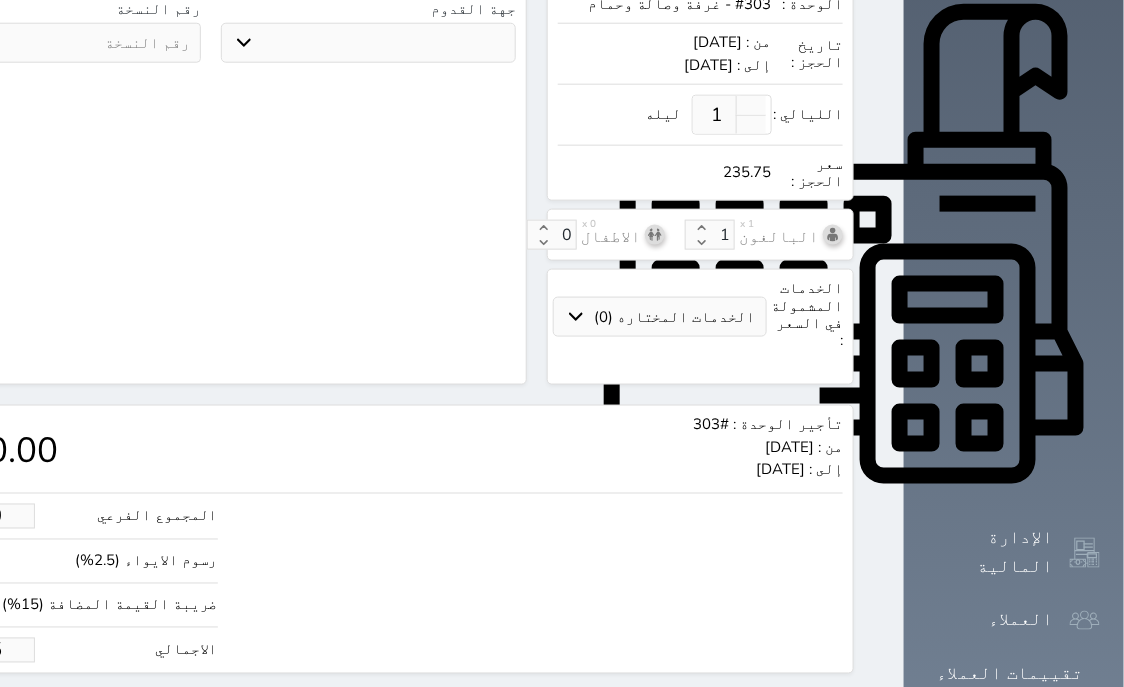 drag, startPoint x: 128, startPoint y: 575, endPoint x: 31, endPoint y: 583, distance: 97.32934 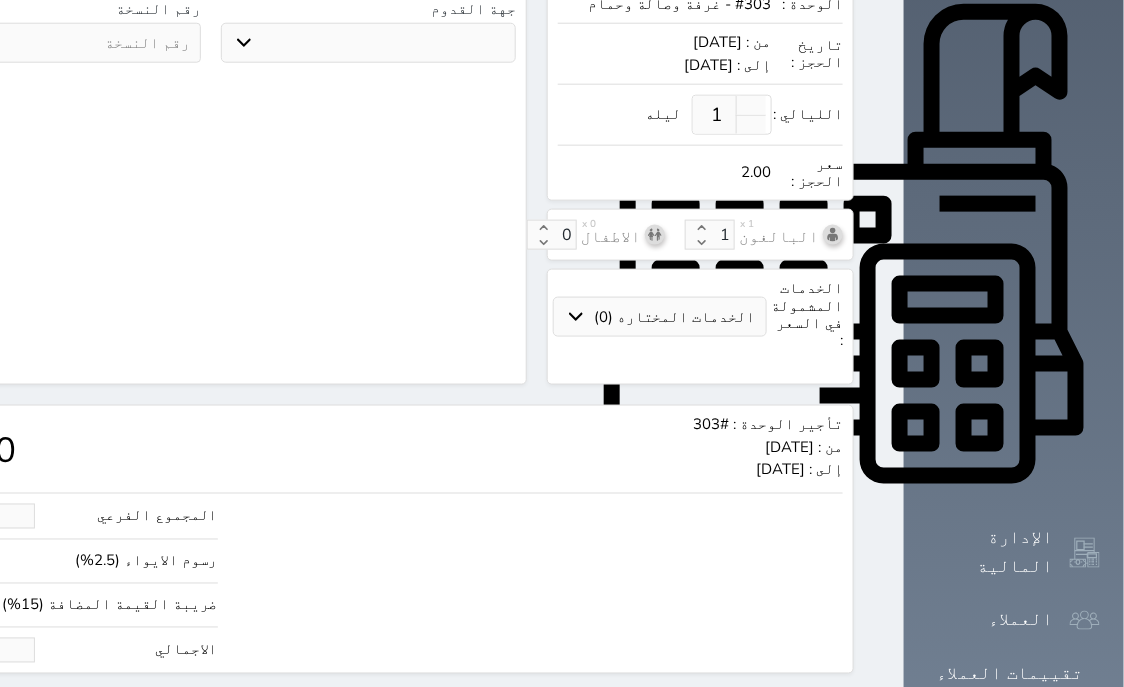 type on "19.51" 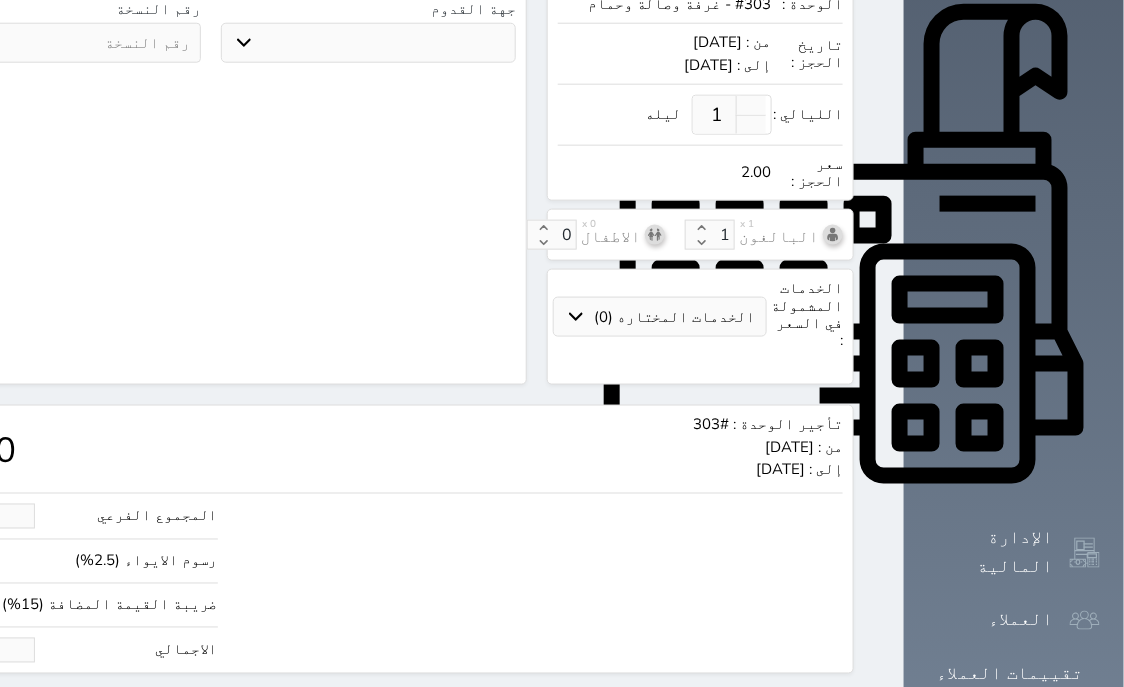 type on "23" 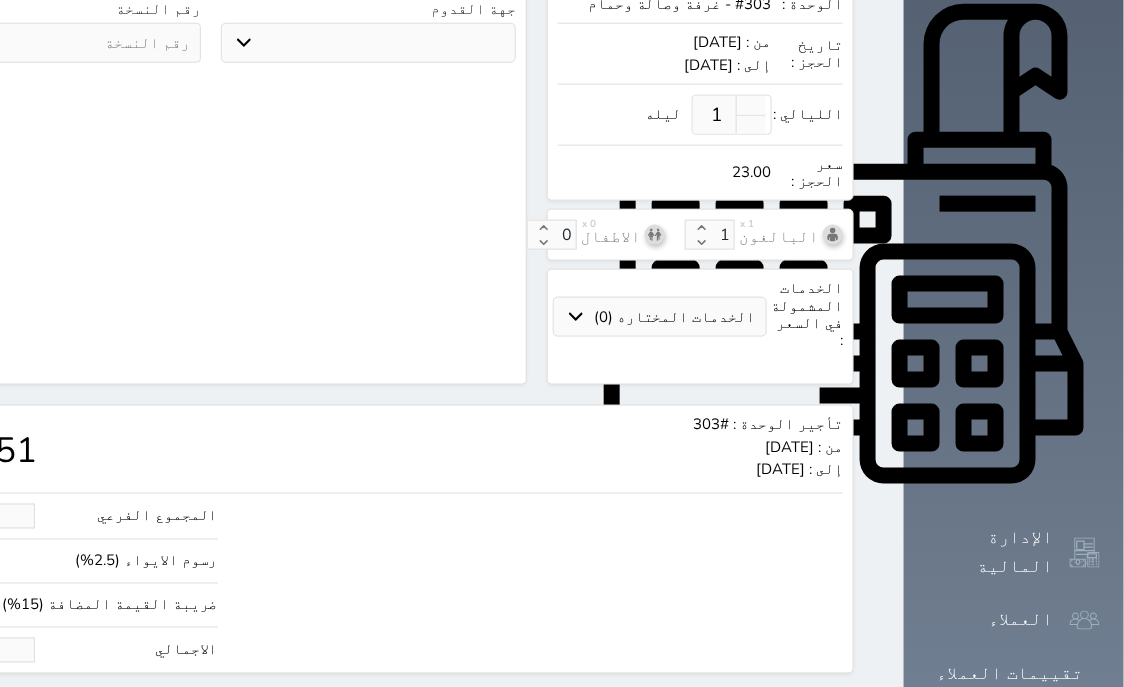 type on "195.12" 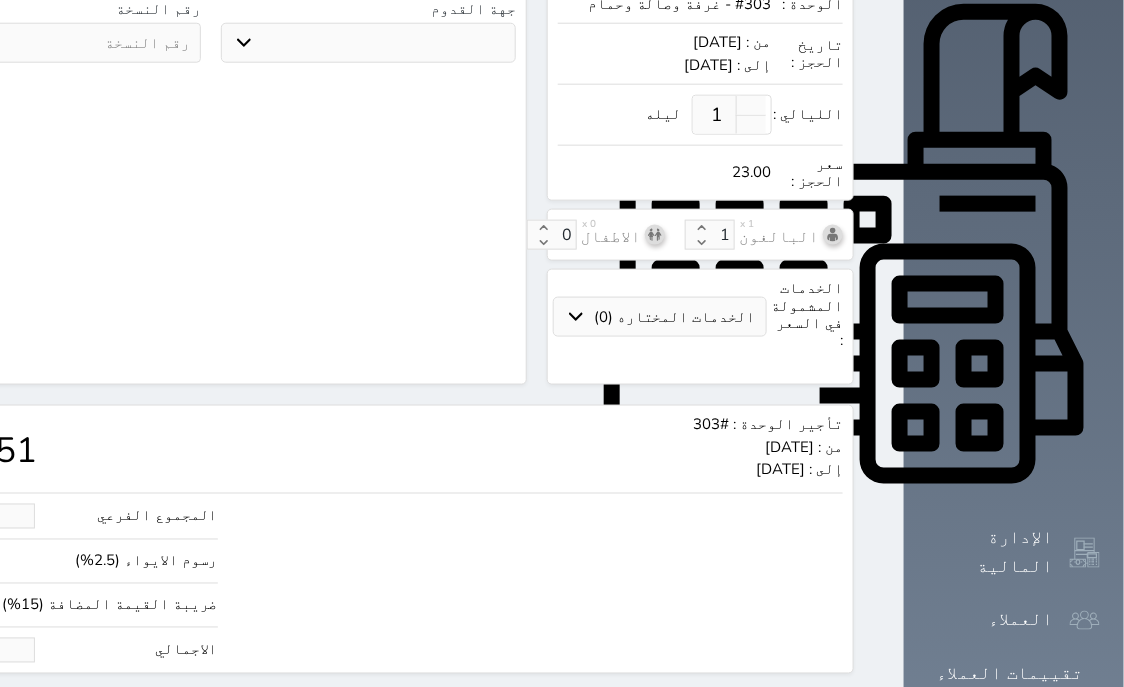 type on "230" 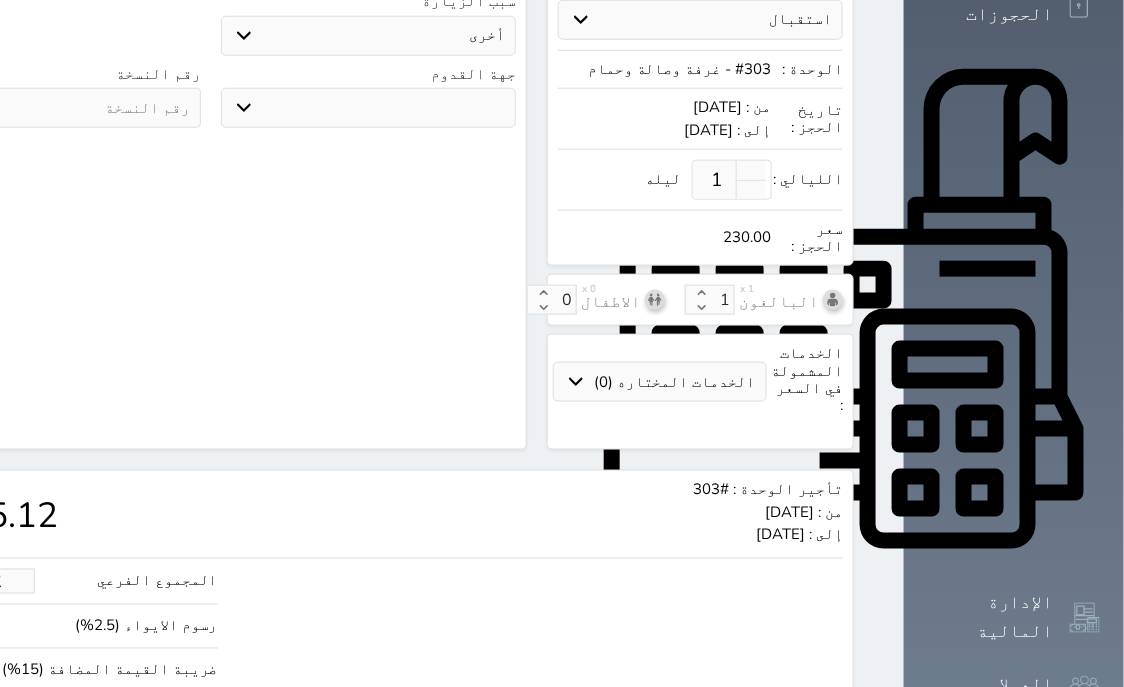 scroll, scrollTop: 665, scrollLeft: 0, axis: vertical 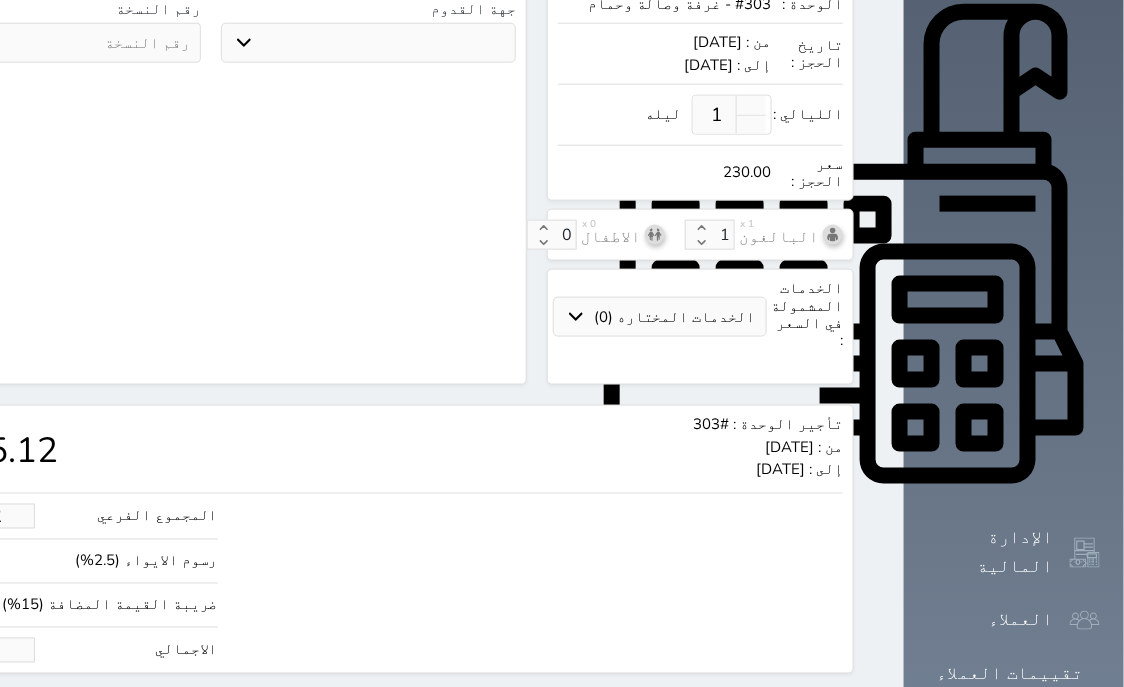 click on "حجز" at bounding box center (-13, 711) 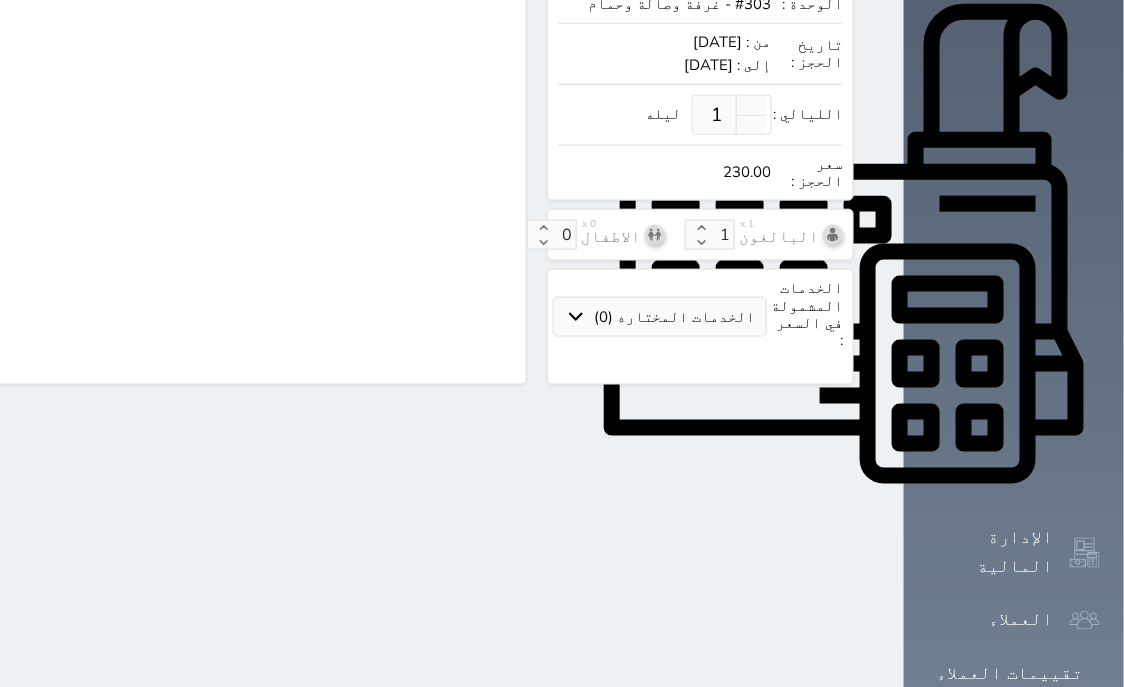 click at bounding box center (562, 343) 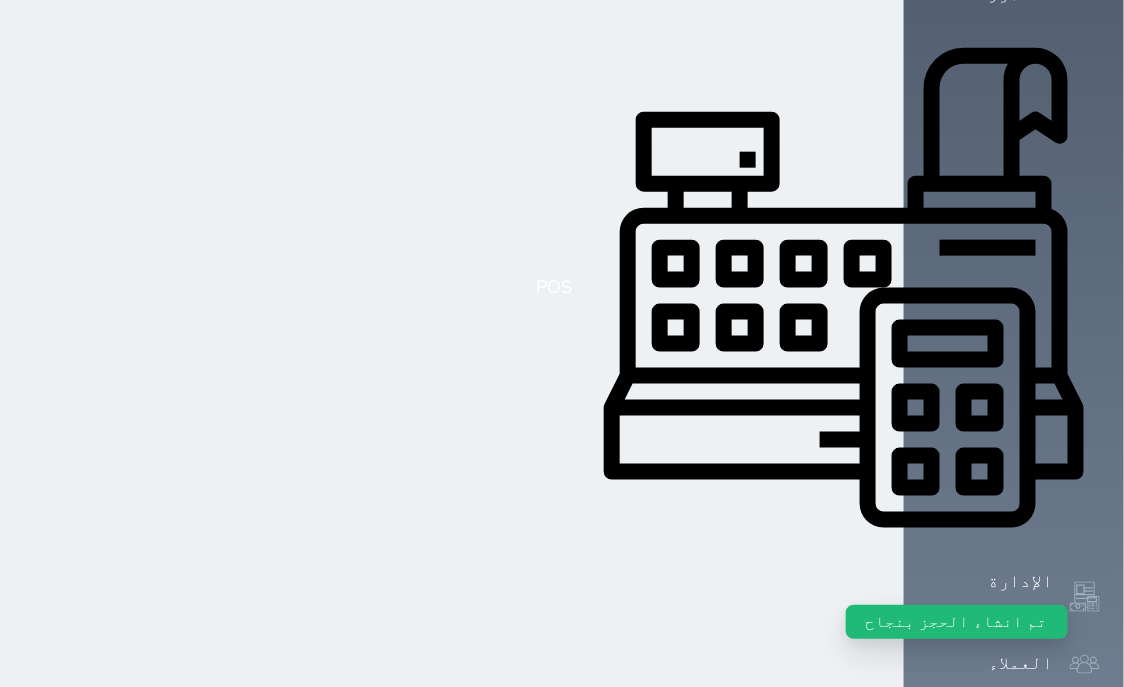 scroll, scrollTop: 0, scrollLeft: 0, axis: both 